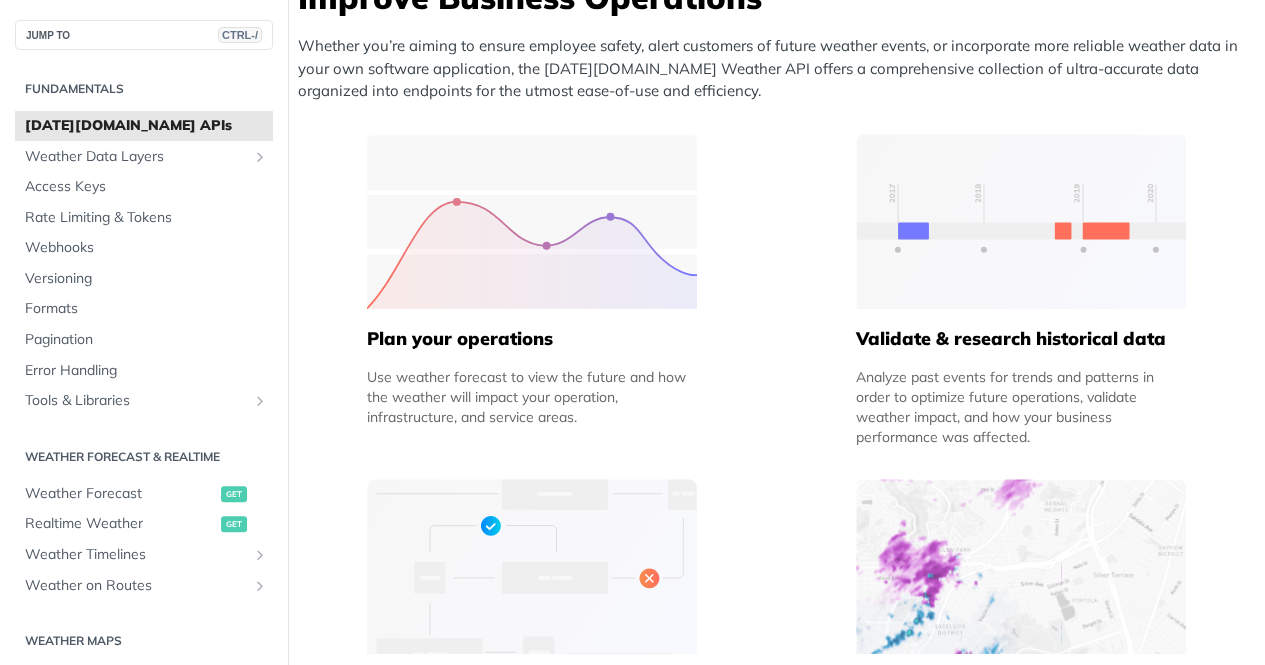 scroll, scrollTop: 1680, scrollLeft: 0, axis: vertical 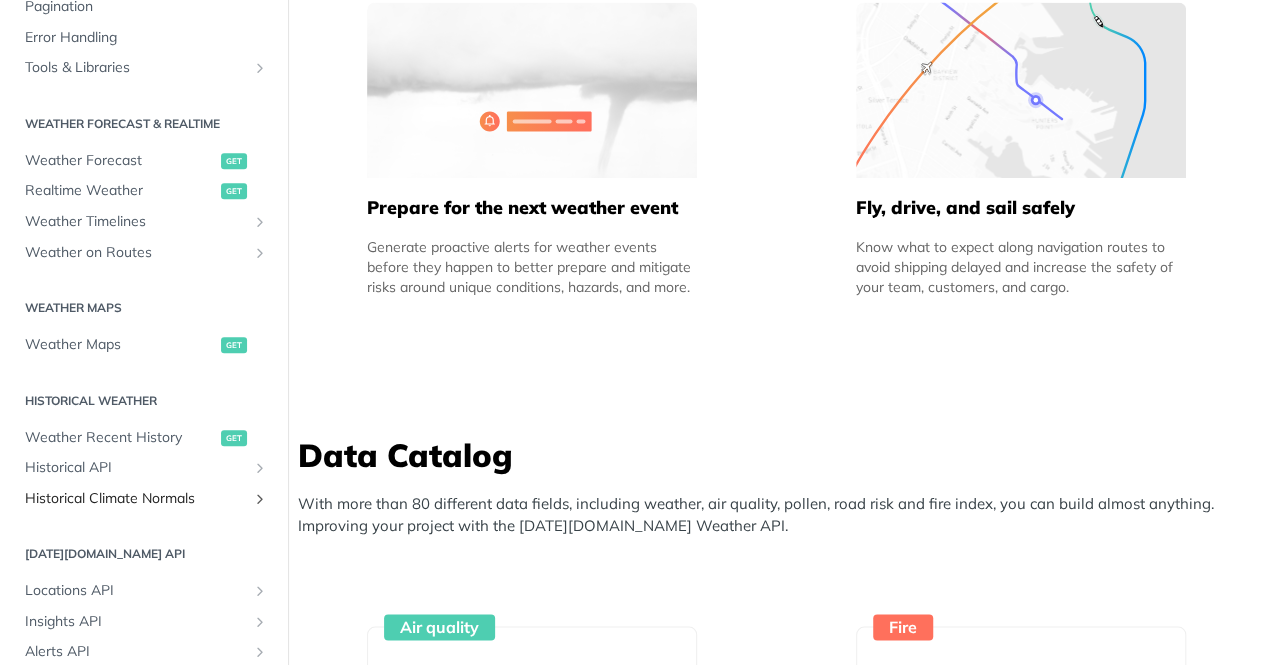 drag, startPoint x: 127, startPoint y: 308, endPoint x: 66, endPoint y: 485, distance: 187.21645 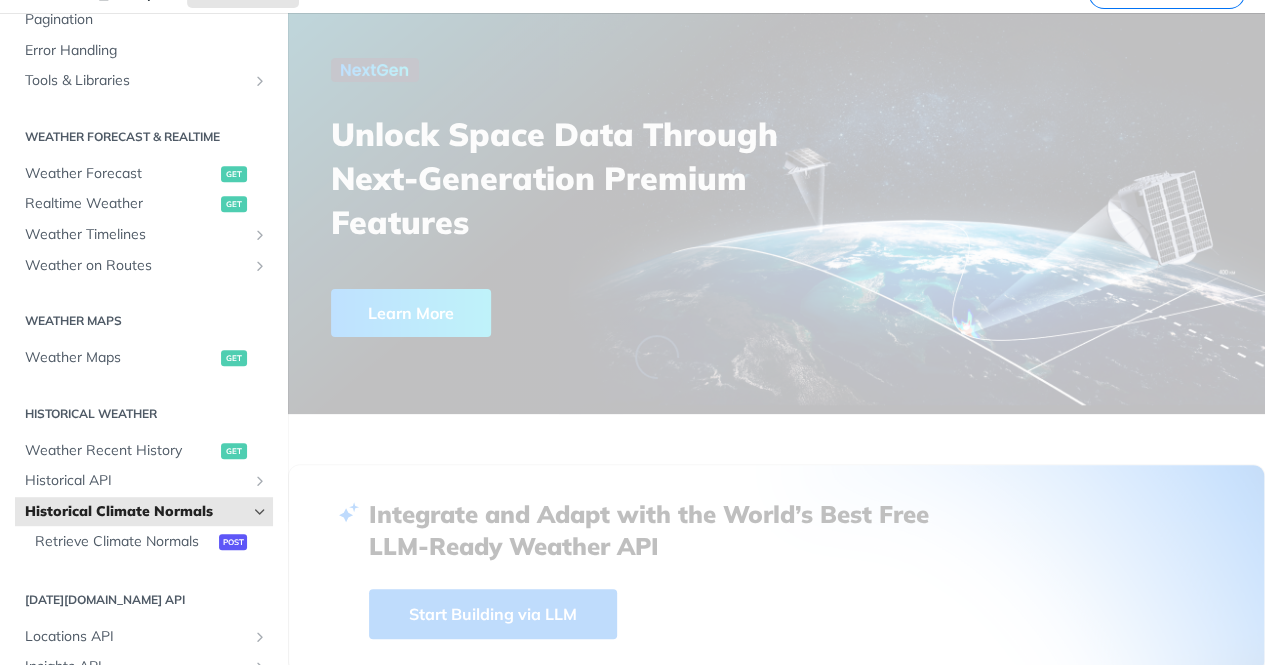 scroll, scrollTop: 0, scrollLeft: 0, axis: both 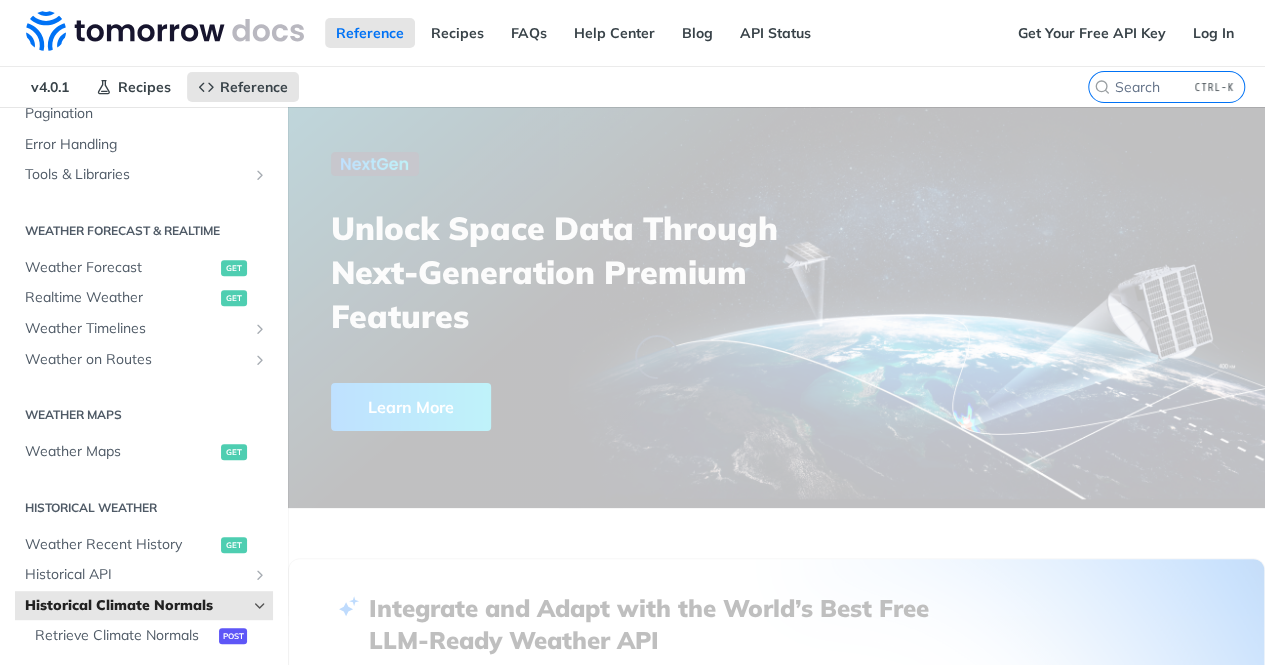 click on "Fundamentals [DATE][DOMAIN_NAME] APIs Weather Data Layers Core Probabilistic Forecasting Weather Codes Historical Advanced Precipitation Air Quality Pollen Fire Flood Soil Lightning Maritime Solar Aviation Low-Level Altitudes Wet Bulb Globe Temperature Access Keys Rate Limiting & Tokens Webhooks Versioning Formats Pagination Error Handling Tools & Libraries Postman Collection Sample Code Community Projects Weather Forecast & realtime Weather Forecast get Realtime Weather get Weather Timelines Retrieve Timelines post Weather on Routes Retrieve a Route post Weather Maps Weather Maps get Historical Weather Weather Recent History get Historical API Retrieve Historical Weather post Historical Climate Normals Retrieve Climate Normals post [DATE][DOMAIN_NAME] API Locations API List Locations get Create a Location post Retrieve a Location get Update a Location put Delete a Location delete Add Location Tags post Remove Location Tags post Insights API Templates List Insights get Create an Insight post Retrieve an Insight get put post" at bounding box center (144, 479) 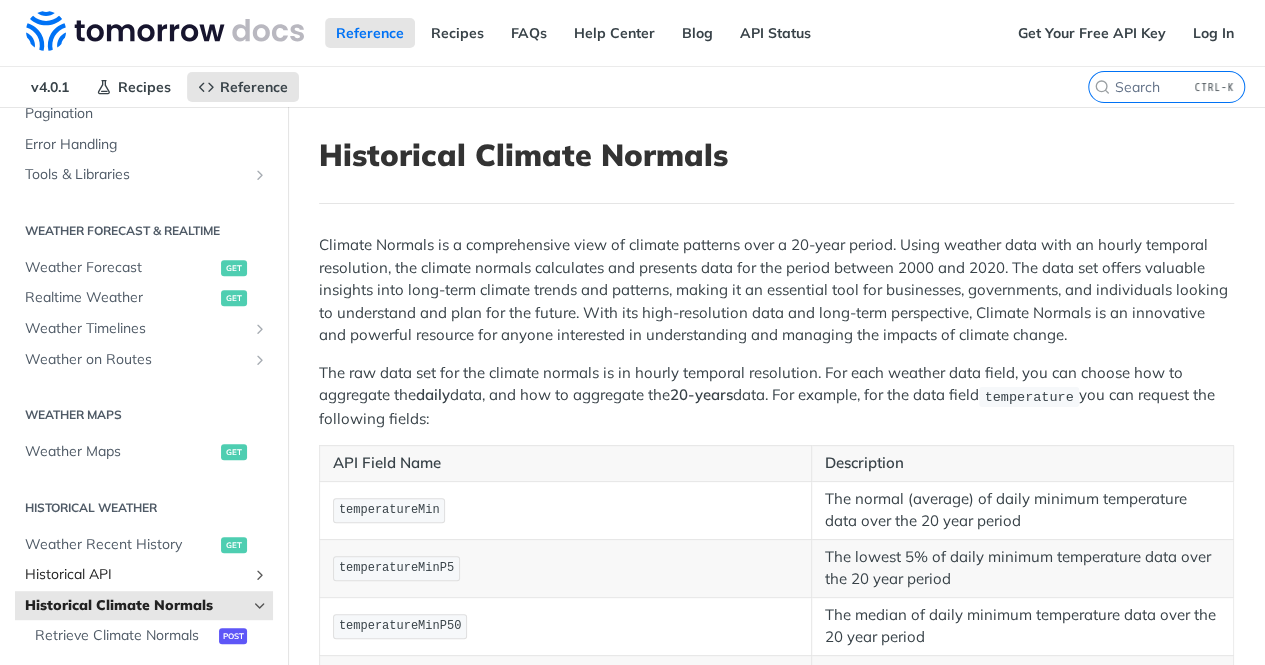 click on "Historical API" at bounding box center (136, 575) 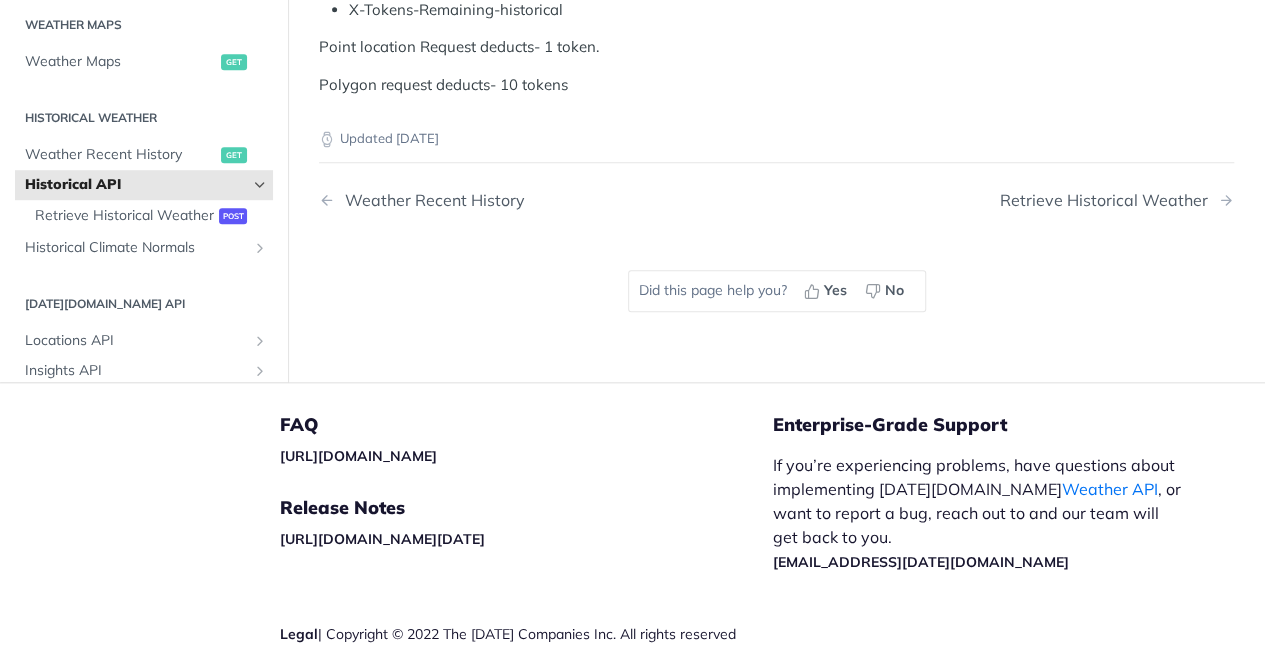 scroll, scrollTop: 930, scrollLeft: 0, axis: vertical 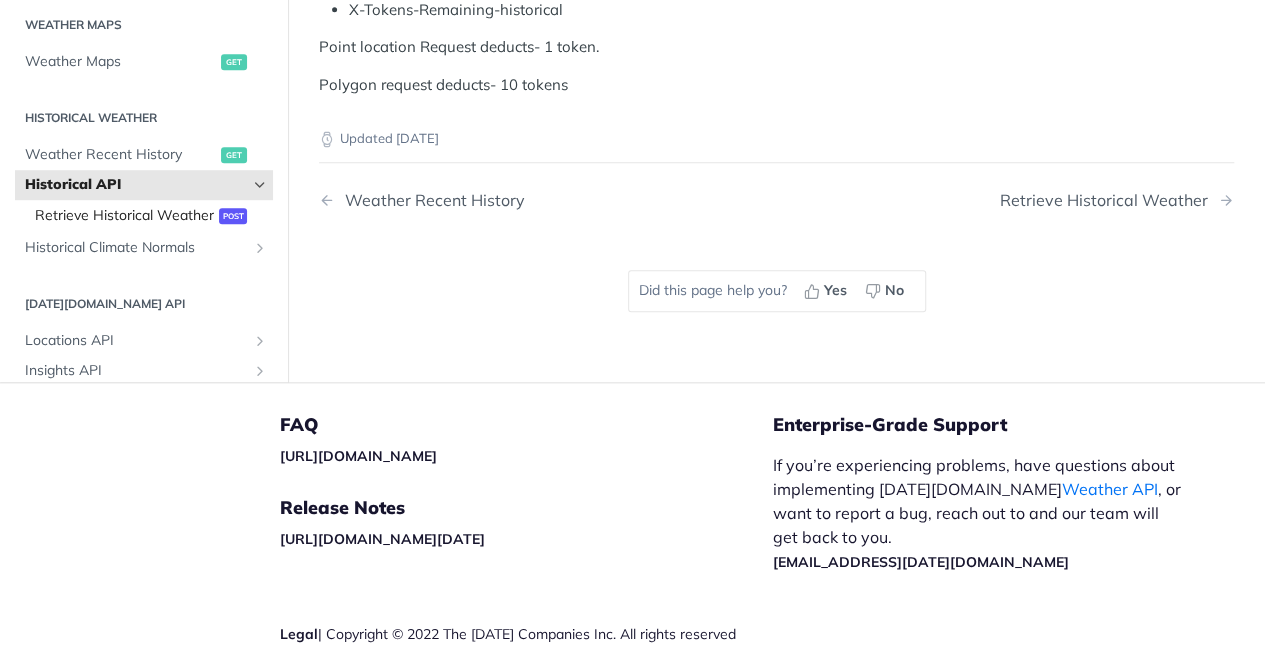 click on "Retrieve Historical Weather" at bounding box center (124, 216) 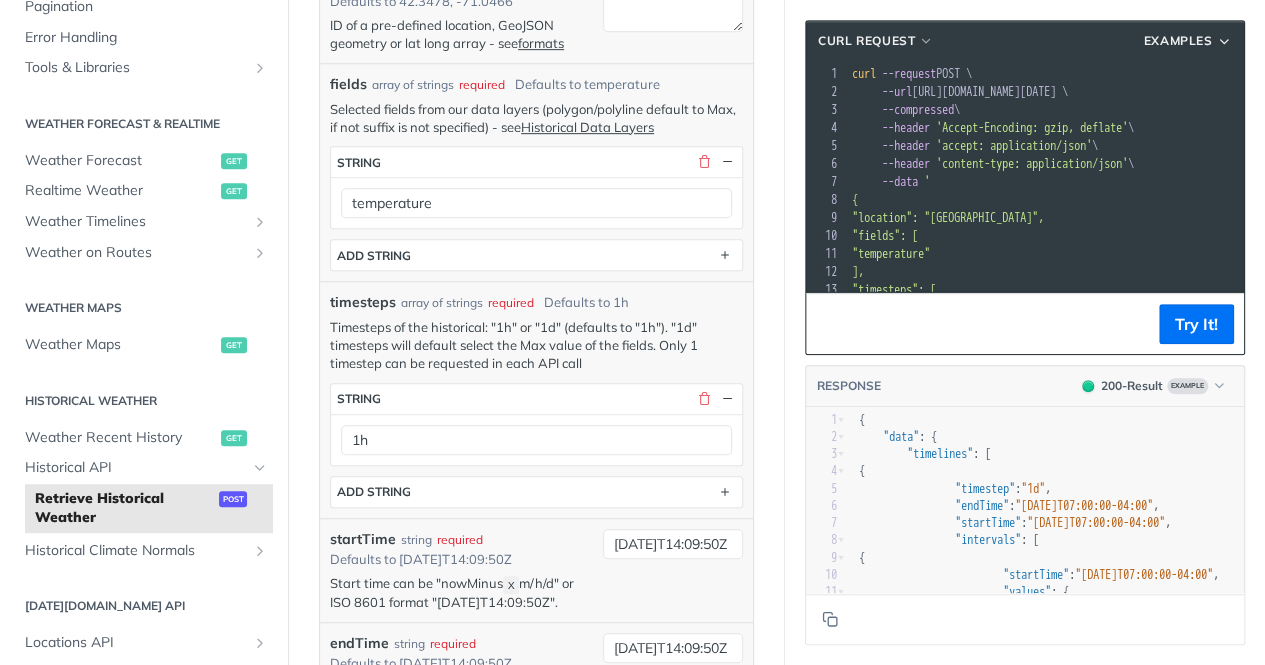 scroll, scrollTop: 481, scrollLeft: 0, axis: vertical 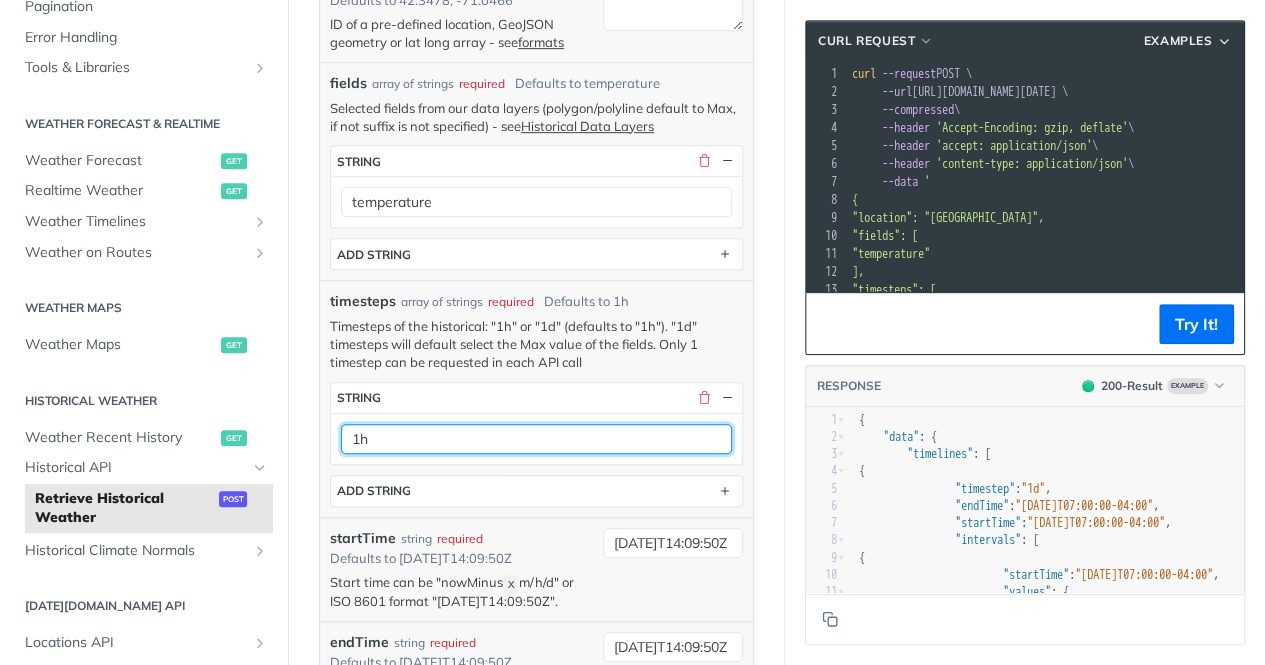 click on "1h" at bounding box center (536, 439) 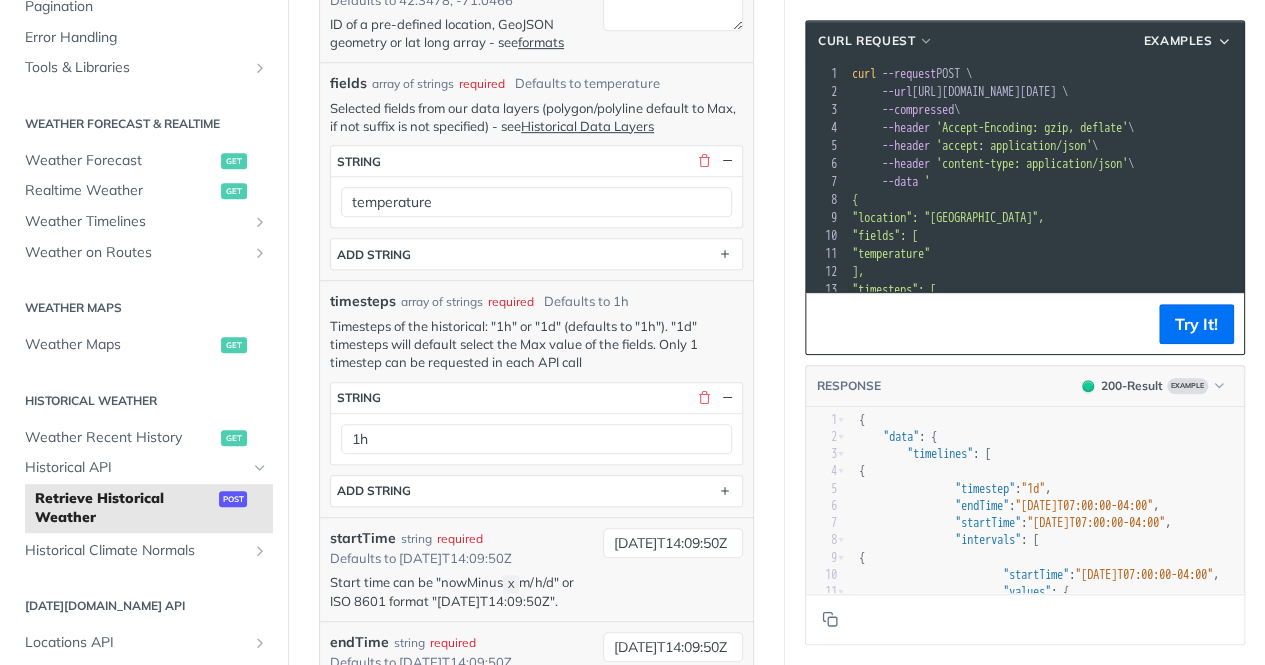 click on "Timesteps of the historical: "1h" or "1d" (defaults to "1h"). "1d" timesteps will default select the Max value of the fields. Only 1 timestep can be requested in each API call" at bounding box center (536, 344) 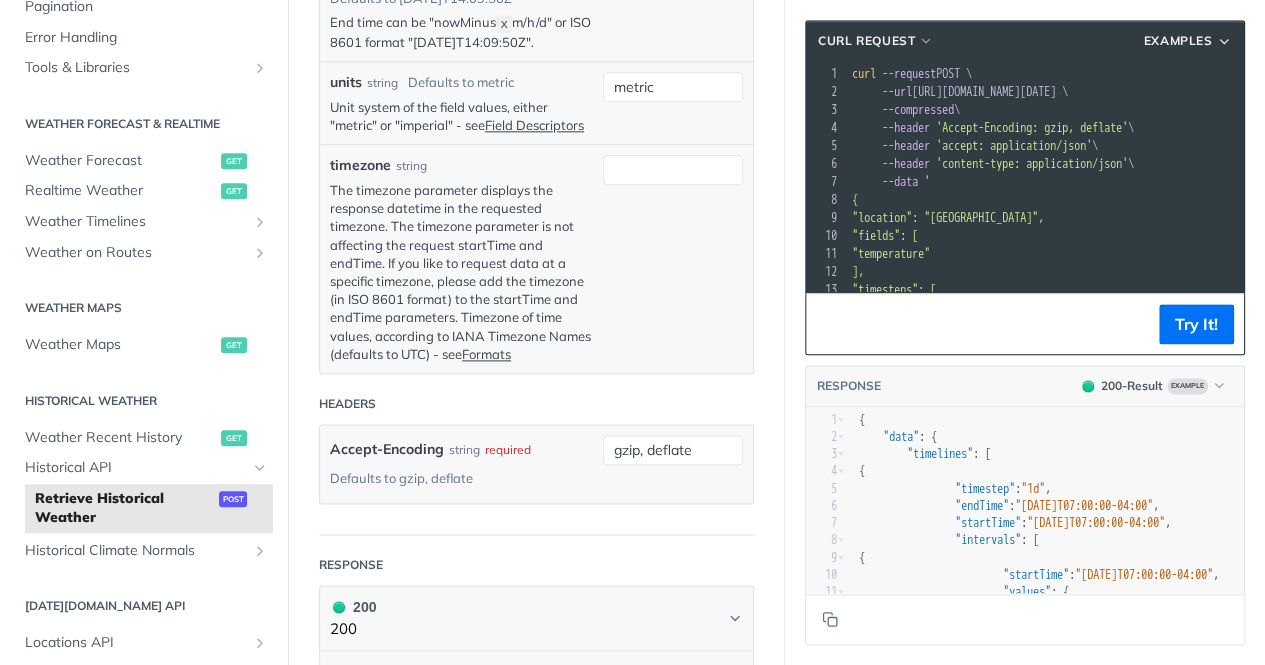 scroll, scrollTop: 1180, scrollLeft: 0, axis: vertical 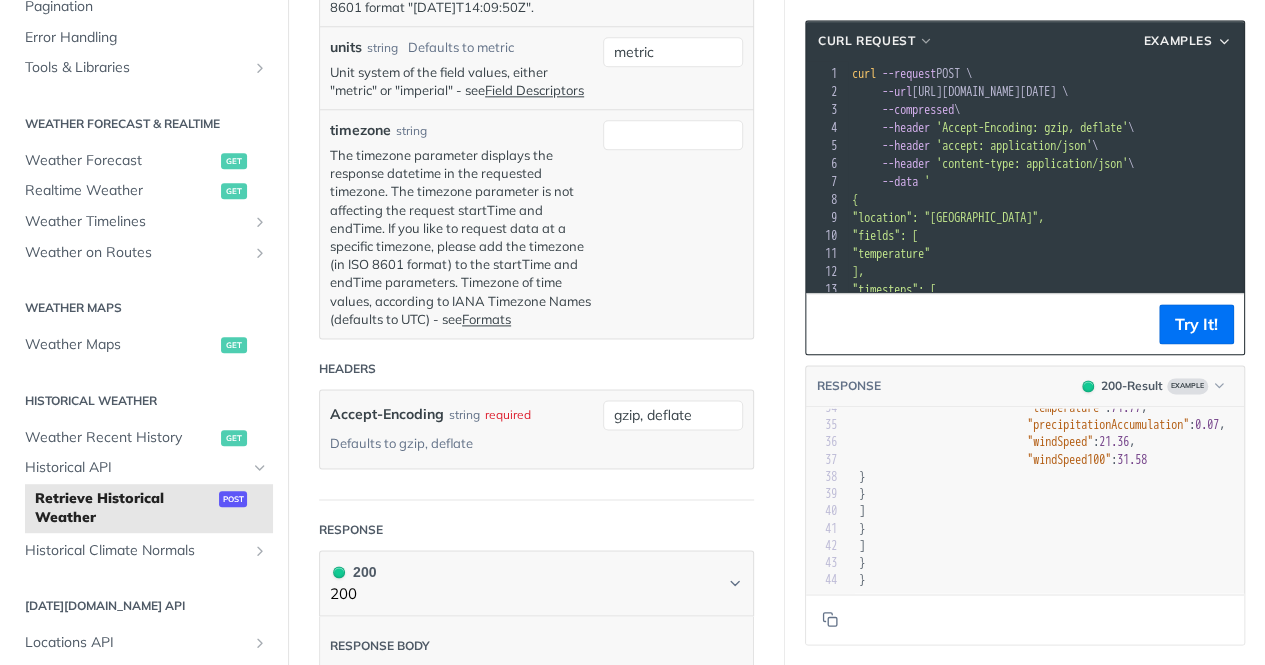 drag, startPoint x: 488, startPoint y: 346, endPoint x: 1002, endPoint y: 633, distance: 588.6977 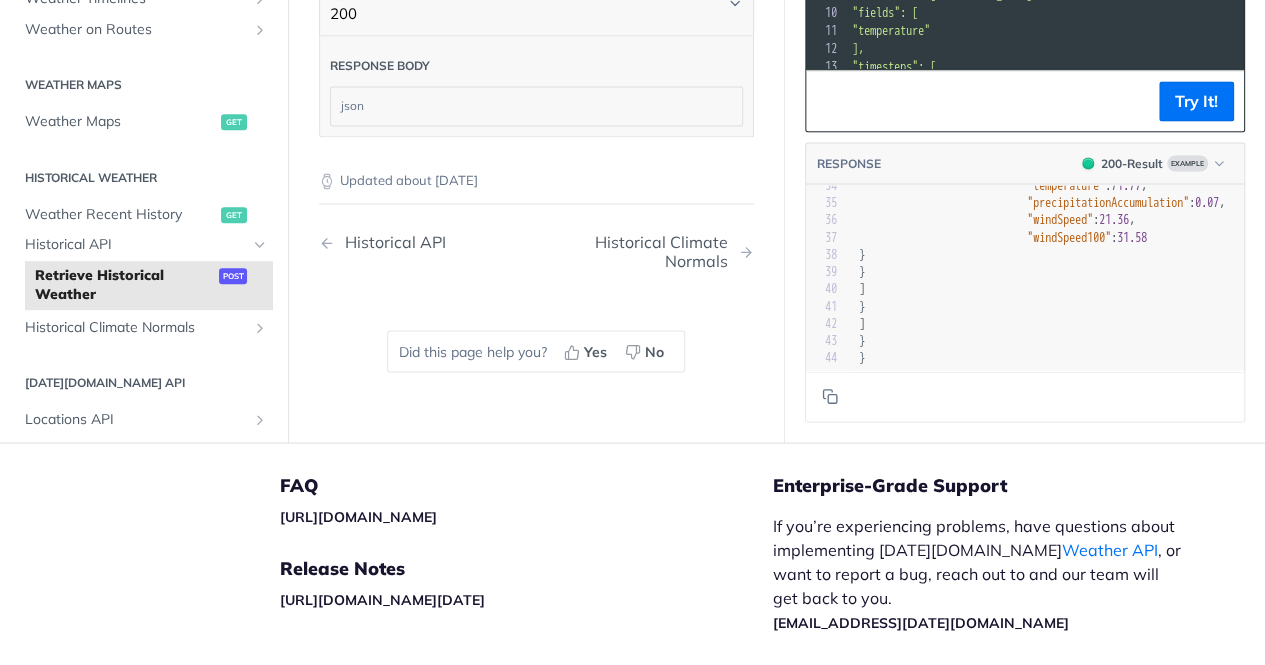 scroll, scrollTop: 1761, scrollLeft: 0, axis: vertical 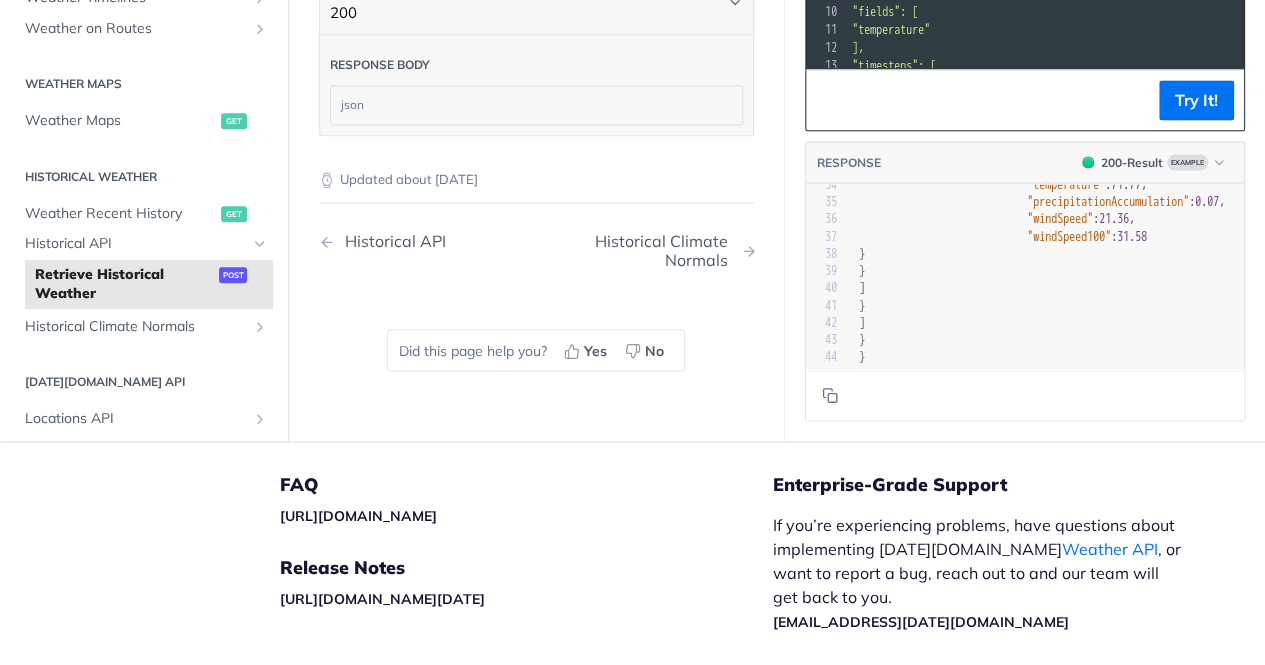click on "Historical Climate Normals" at bounding box center (653, 250) 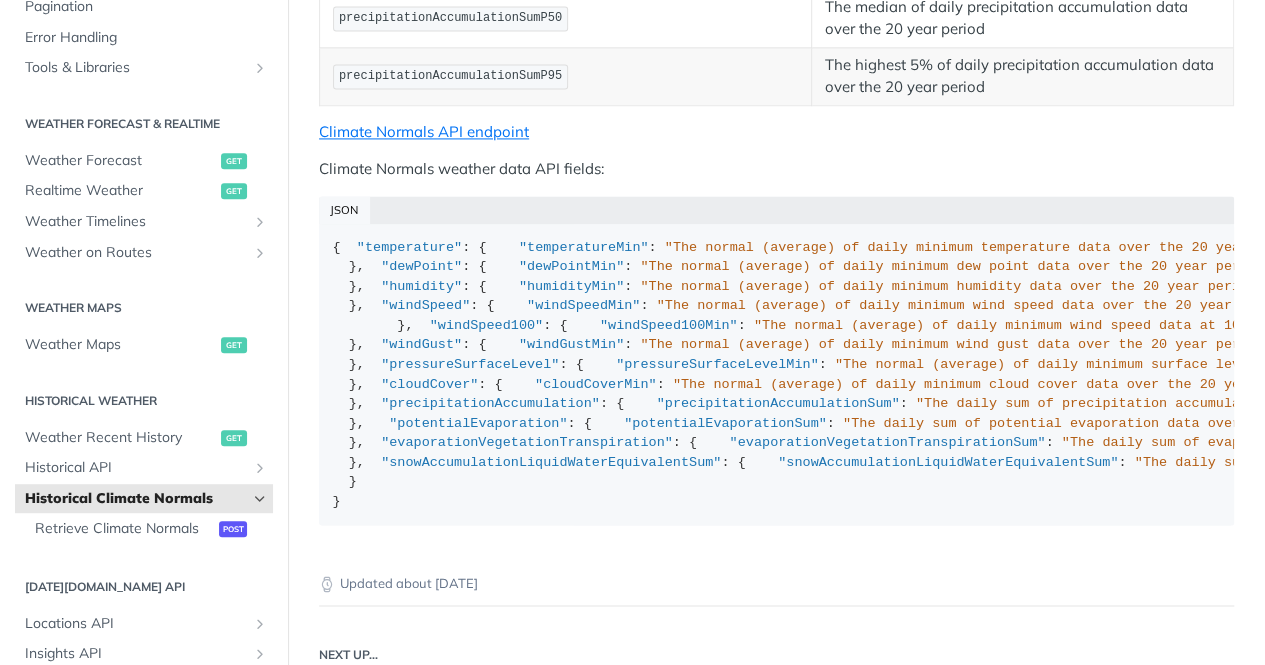 scroll, scrollTop: 1442, scrollLeft: 0, axis: vertical 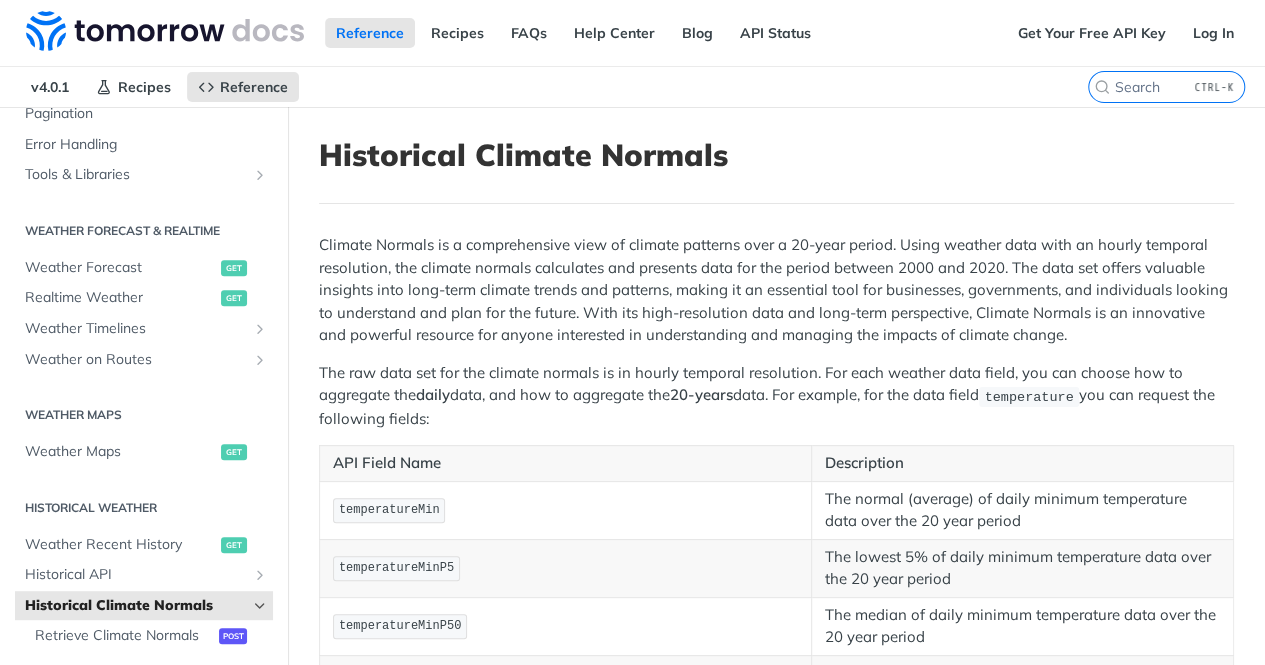 click on "Climate Normals is a comprehensive view of climate patterns over a 20-year period. Using weather data with an hourly temporal resolution, the climate normals calculates and presents data for the period between 2000 and 2020. The data set offers valuable insights into long-term climate trends and patterns, making it an essential tool for businesses, governments, and individuals looking to understand and plan for the future. With its high-resolution data and long-term perspective, Climate Normals is an innovative and powerful resource for anyone interested in understanding and managing the impacts of climate change." at bounding box center [776, 290] 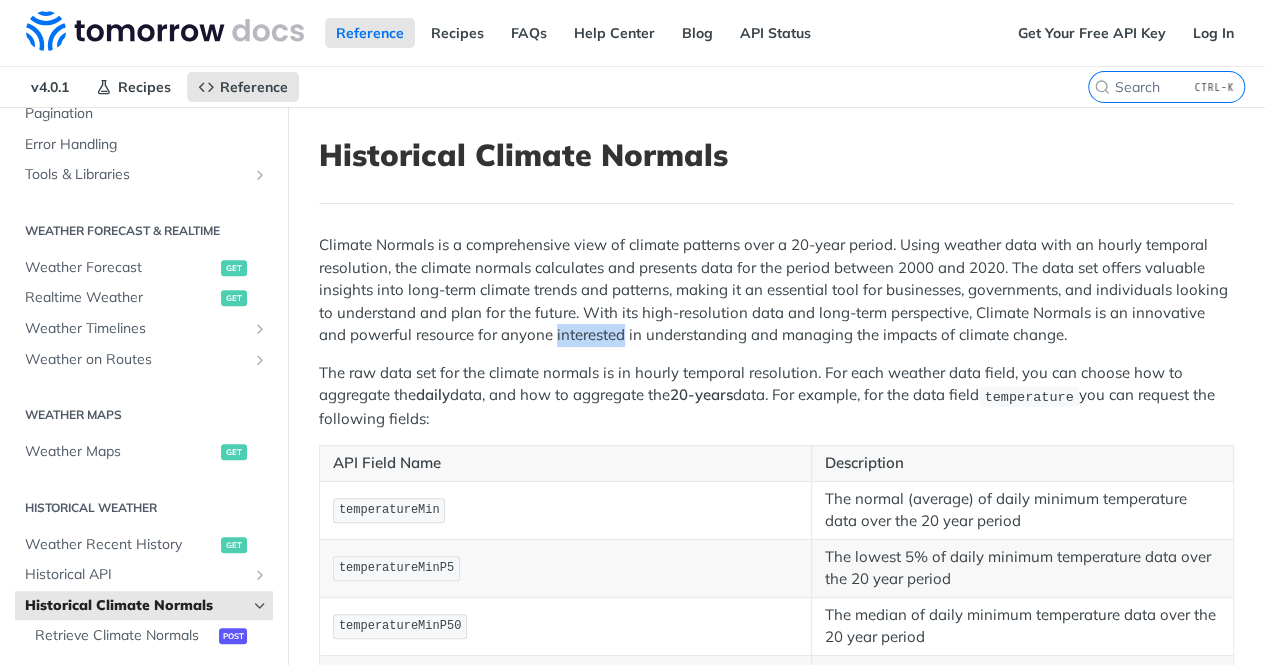click on "Climate Normals is a comprehensive view of climate patterns over a 20-year period. Using weather data with an hourly temporal resolution, the climate normals calculates and presents data for the period between 2000 and 2020. The data set offers valuable insights into long-term climate trends and patterns, making it an essential tool for businesses, governments, and individuals looking to understand and plan for the future. With its high-resolution data and long-term perspective, Climate Normals is an innovative and powerful resource for anyone interested in understanding and managing the impacts of climate change." at bounding box center [776, 290] 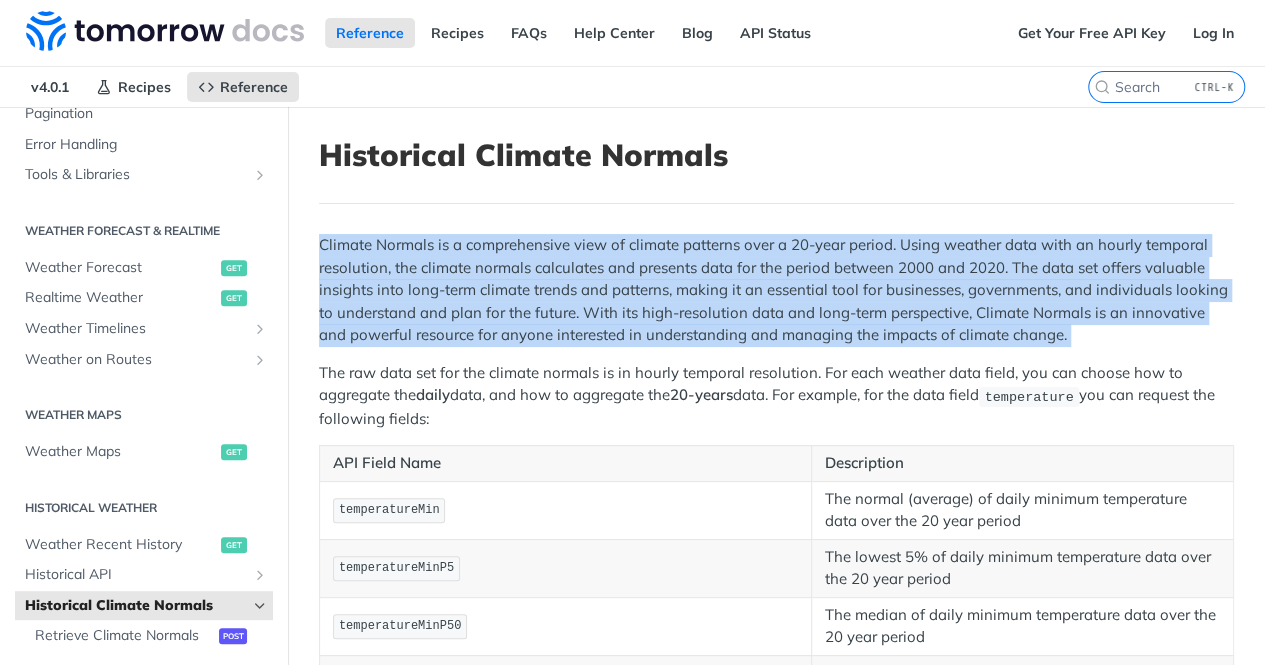 click on "Climate Normals is a comprehensive view of climate patterns over a 20-year period. Using weather data with an hourly temporal resolution, the climate normals calculates and presents data for the period between 2000 and 2020. The data set offers valuable insights into long-term climate trends and patterns, making it an essential tool for businesses, governments, and individuals looking to understand and plan for the future. With its high-resolution data and long-term perspective, Climate Normals is an innovative and powerful resource for anyone interested in understanding and managing the impacts of climate change." at bounding box center [776, 290] 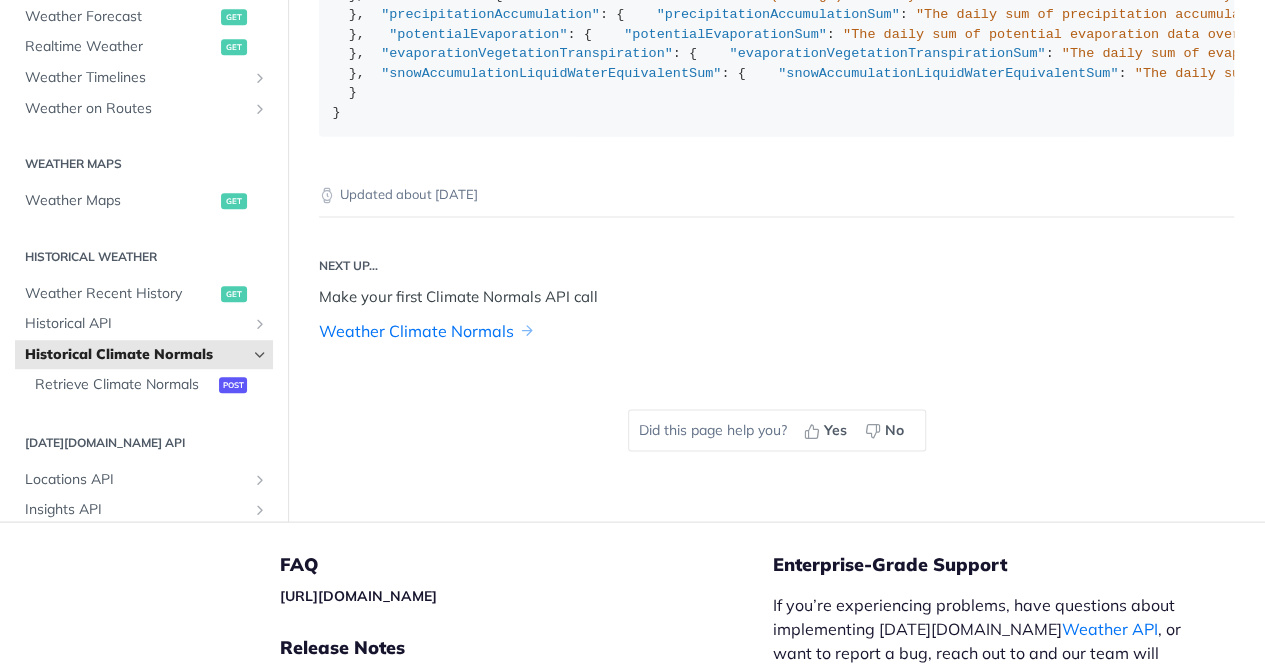 scroll, scrollTop: 1863, scrollLeft: 0, axis: vertical 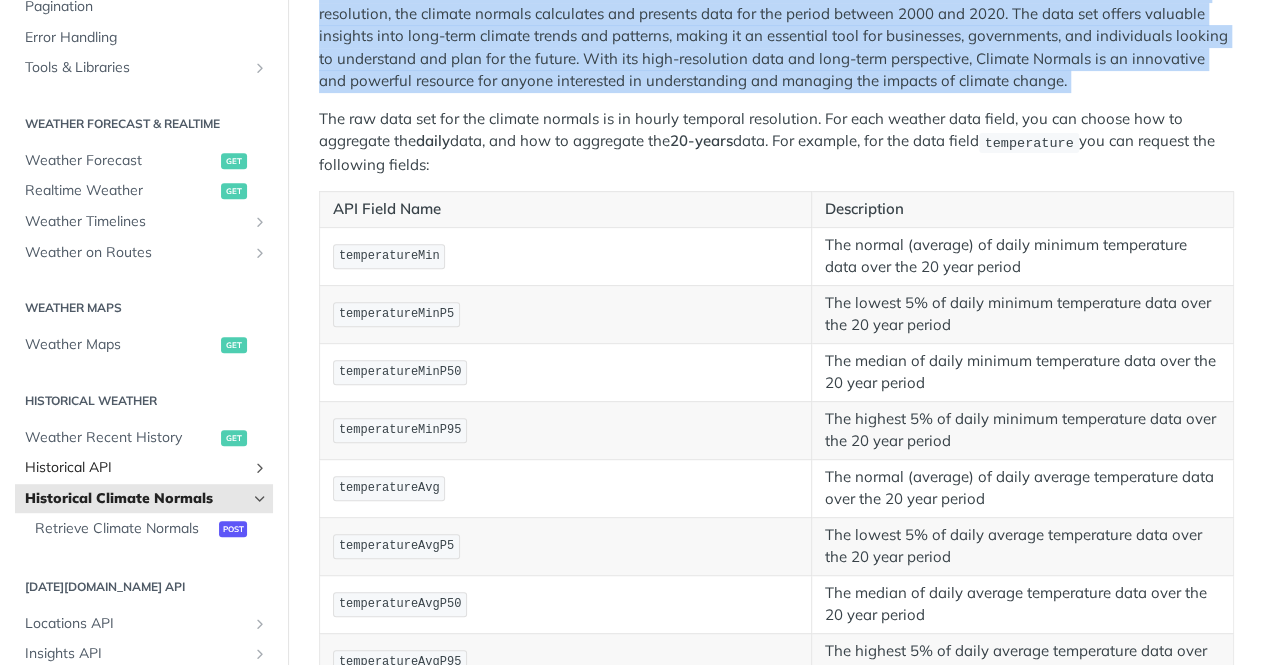click on "Historical API" at bounding box center [136, 468] 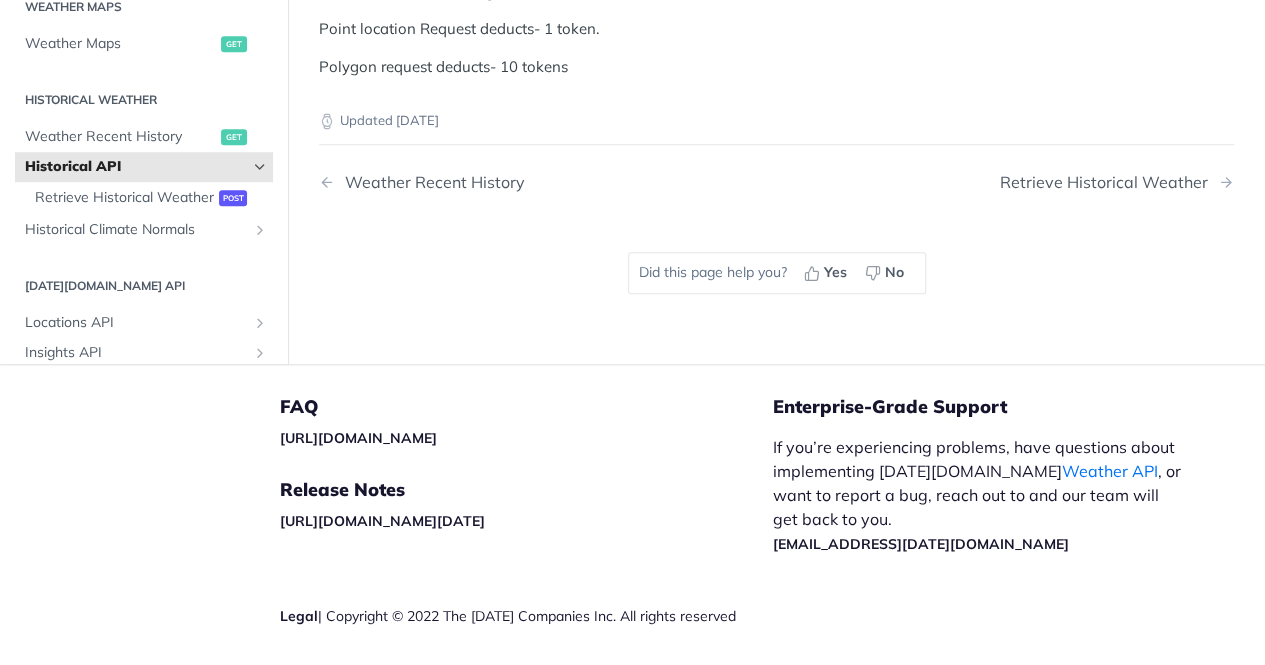 scroll, scrollTop: 952, scrollLeft: 0, axis: vertical 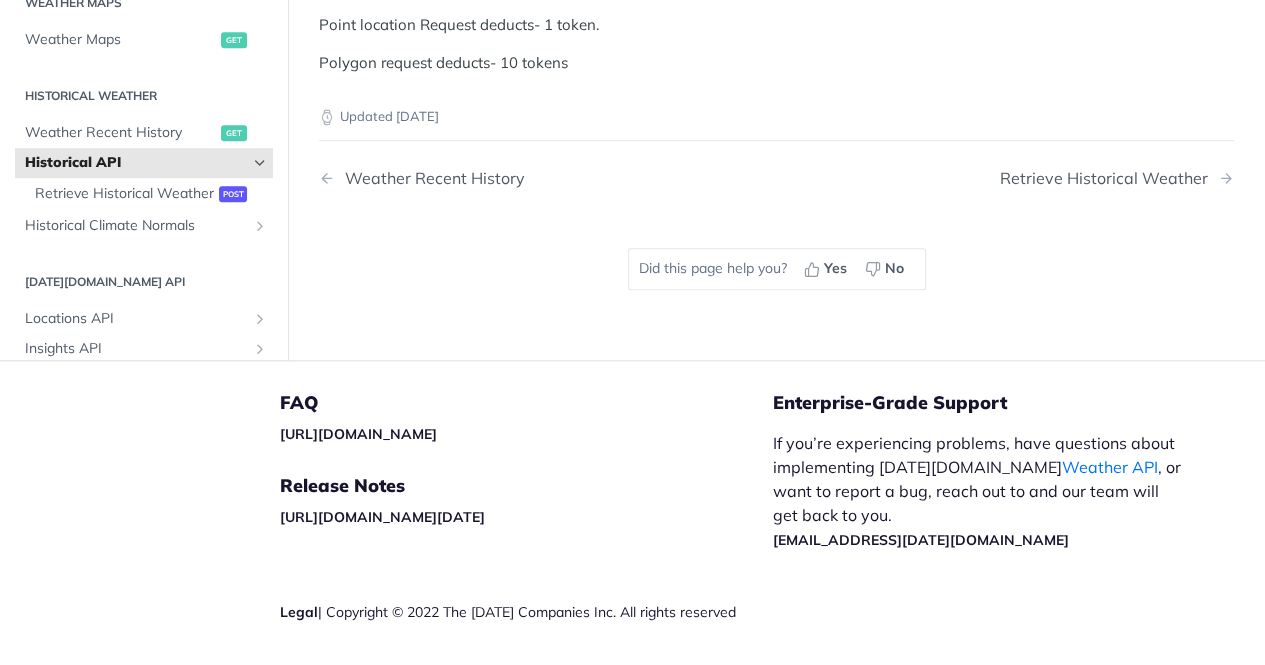click on "The historical archive is based on a reanalysis model that blends past short-range weather forecasts with observations through advanced data assimilation techniques. The historical archive data deviates from the recent historical data -7 days since it is based on a different observation data assimilation system that incorporates a larger set of final observational records." at bounding box center (774, -263) 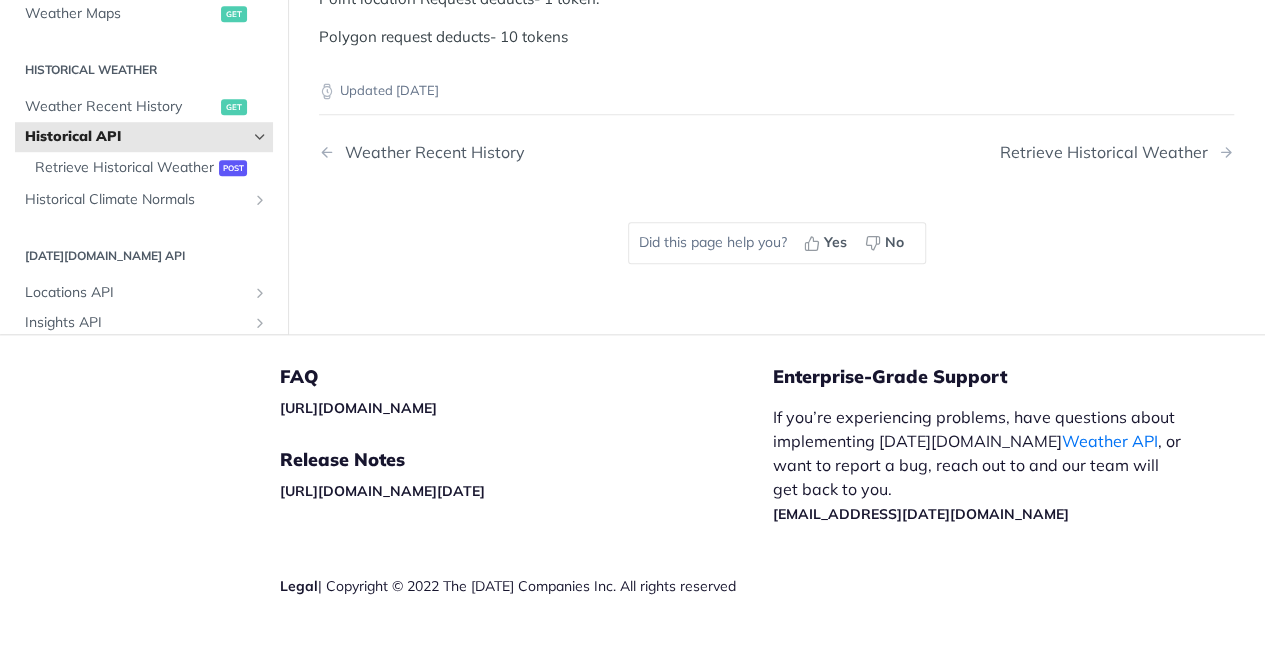 scroll, scrollTop: 983, scrollLeft: 0, axis: vertical 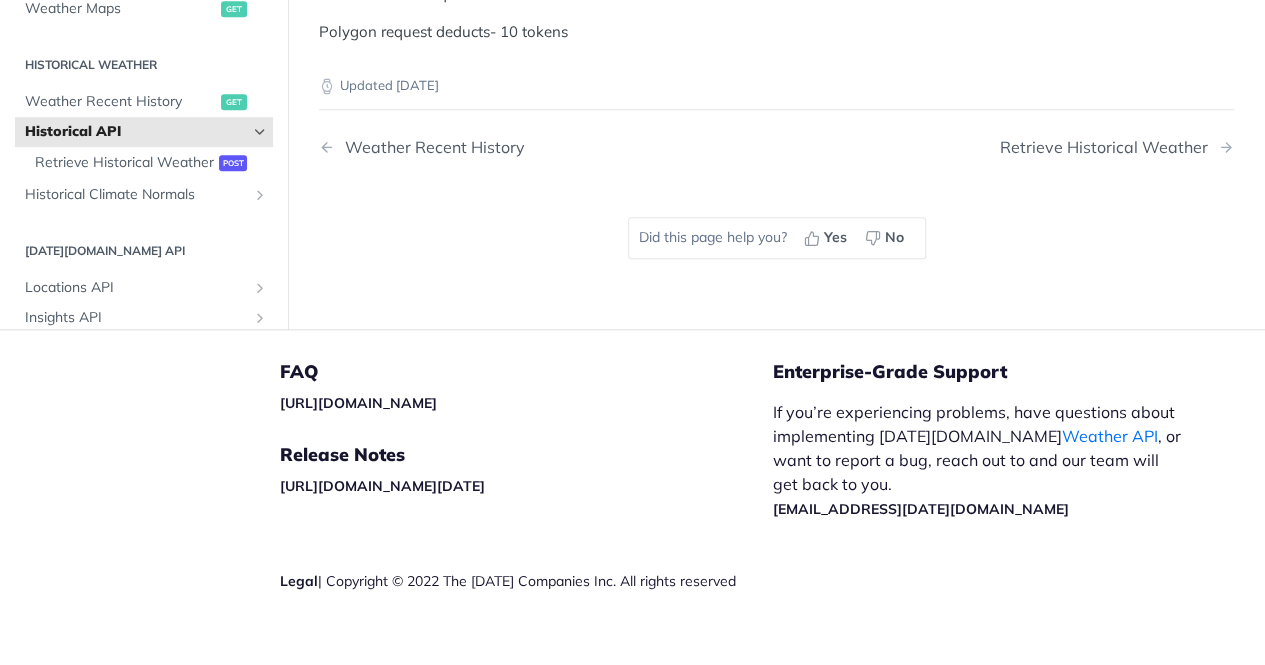 click on "The Historical API operates on the [DATE][DOMAIN_NAME]  Token System . Each request deducts tokens from the 'historical' tokens balance. The number of tokens deducted and the number of remaining tokens are included in the  response headers  with the following keys:" at bounding box center [776, -129] 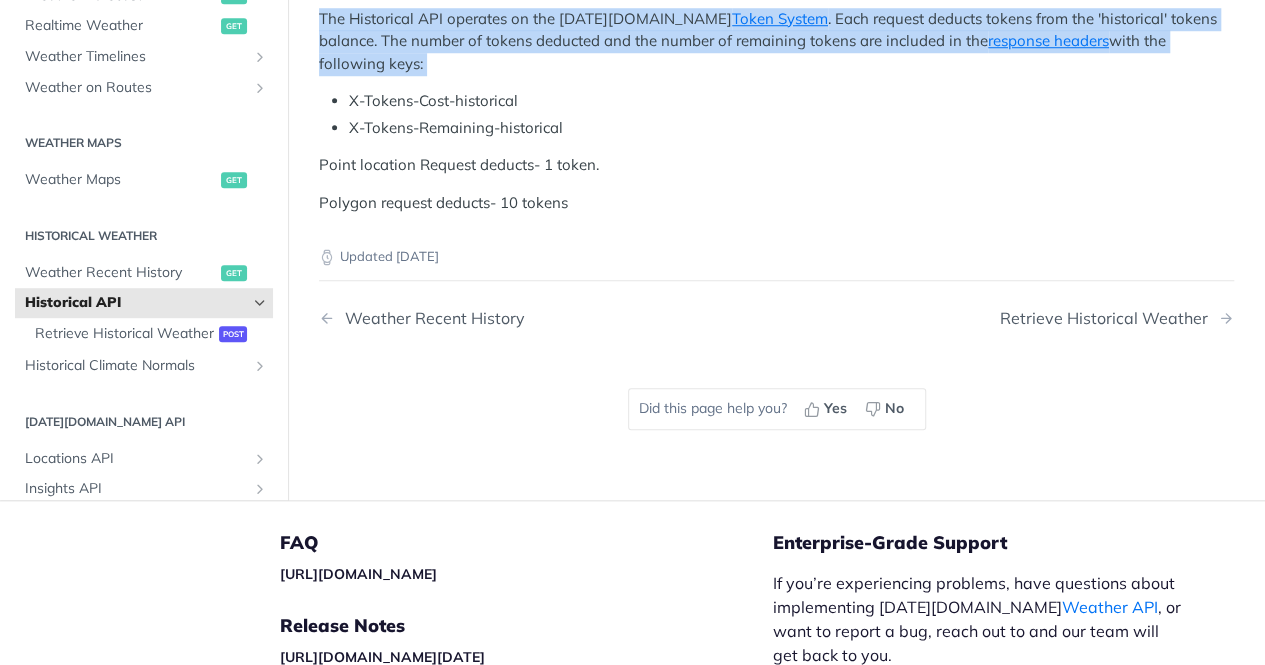 scroll, scrollTop: 961, scrollLeft: 0, axis: vertical 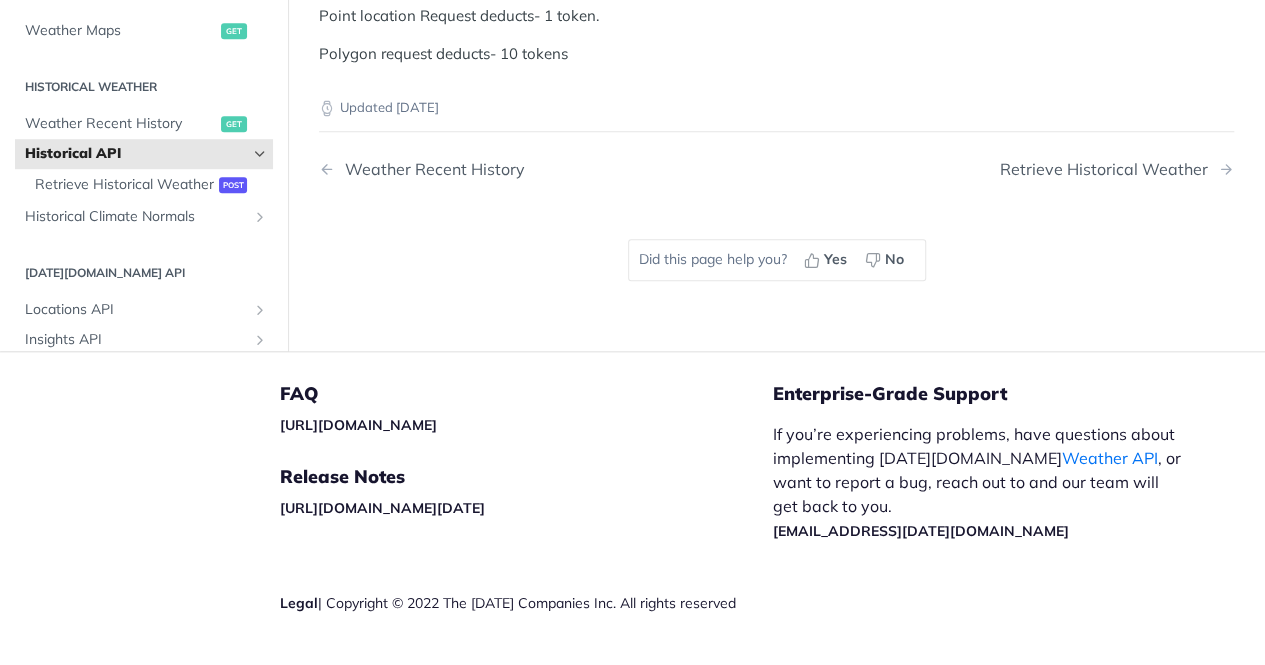 click on "X-Tokens-Cost-historical" at bounding box center [791, -48] 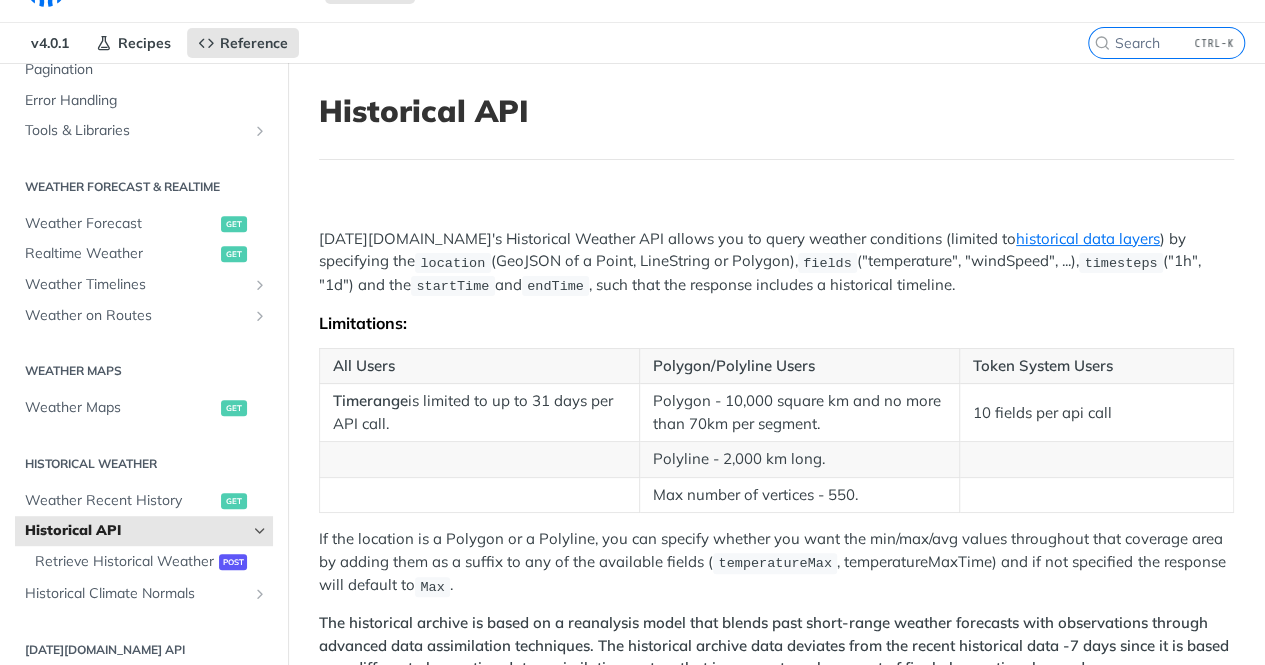 scroll, scrollTop: 0, scrollLeft: 0, axis: both 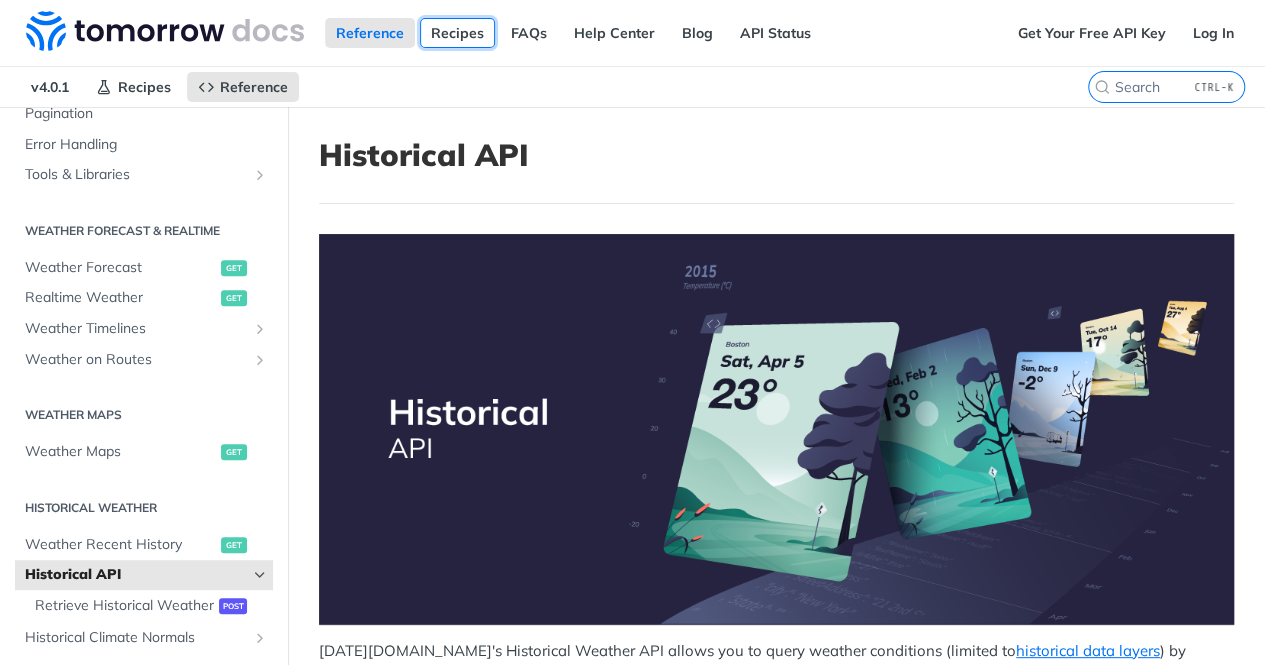 click on "Recipes" at bounding box center (457, 33) 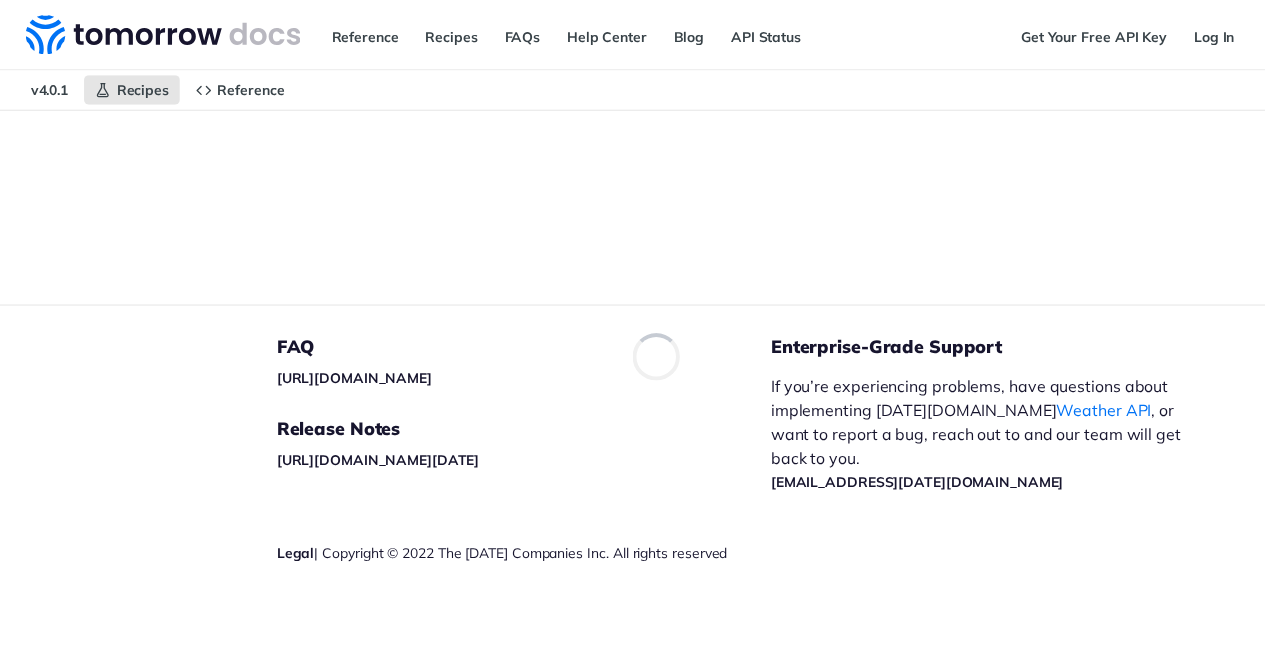 scroll, scrollTop: 0, scrollLeft: 0, axis: both 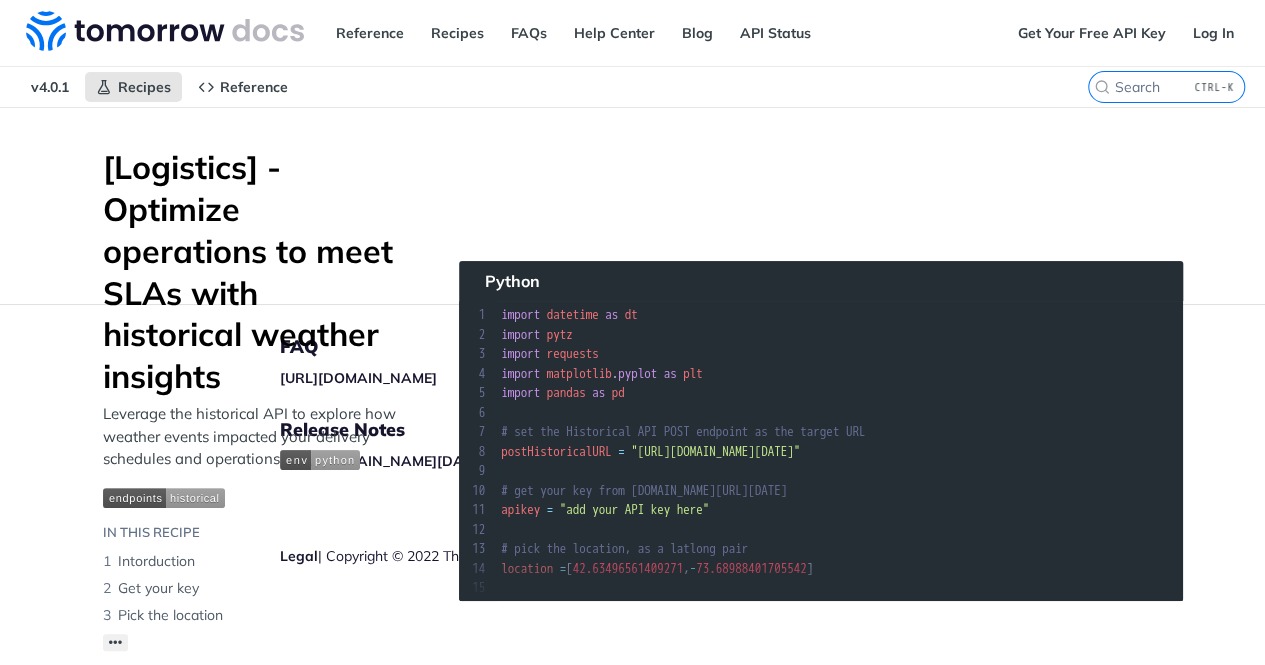 drag, startPoint x: 493, startPoint y: 315, endPoint x: 845, endPoint y: 634, distance: 475.0421 